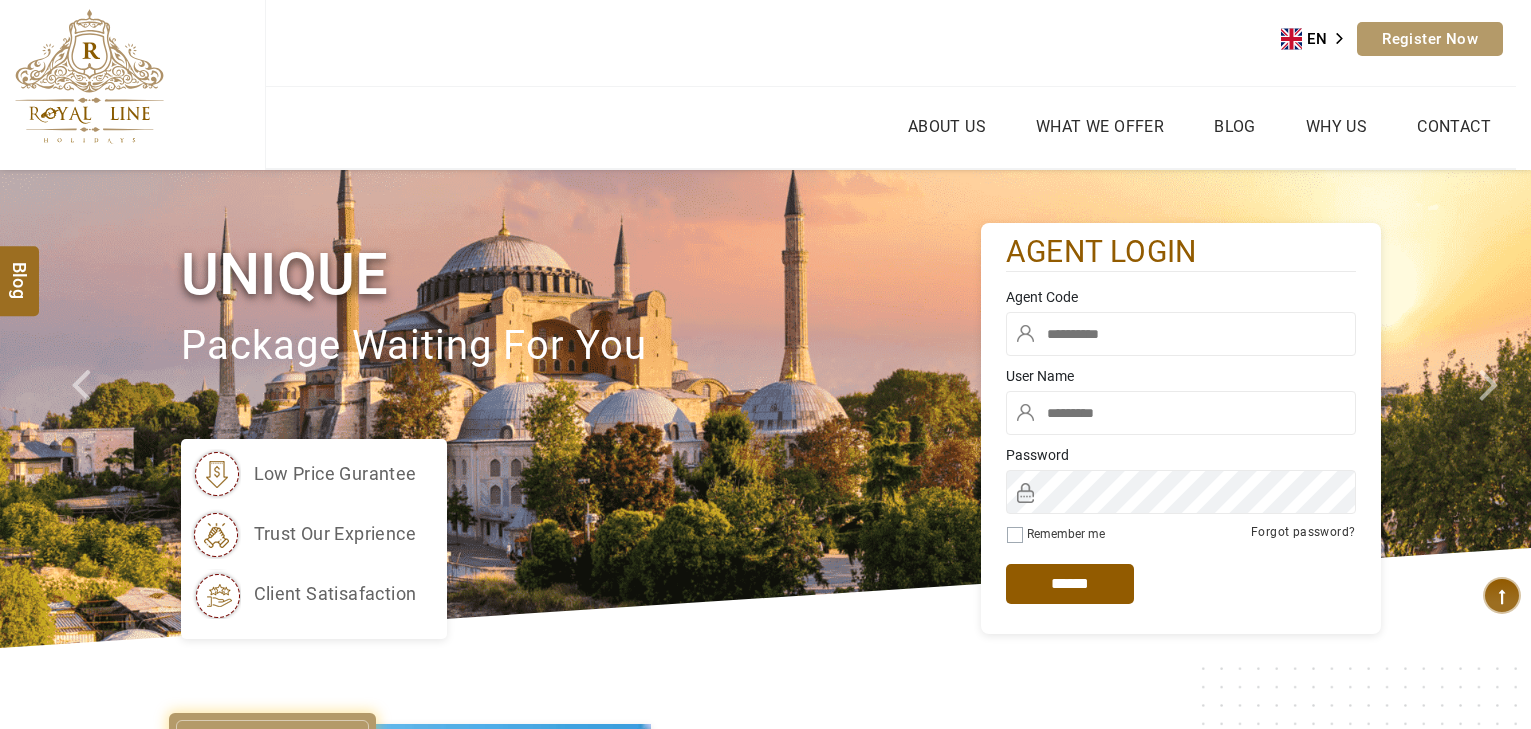 scroll, scrollTop: 0, scrollLeft: 0, axis: both 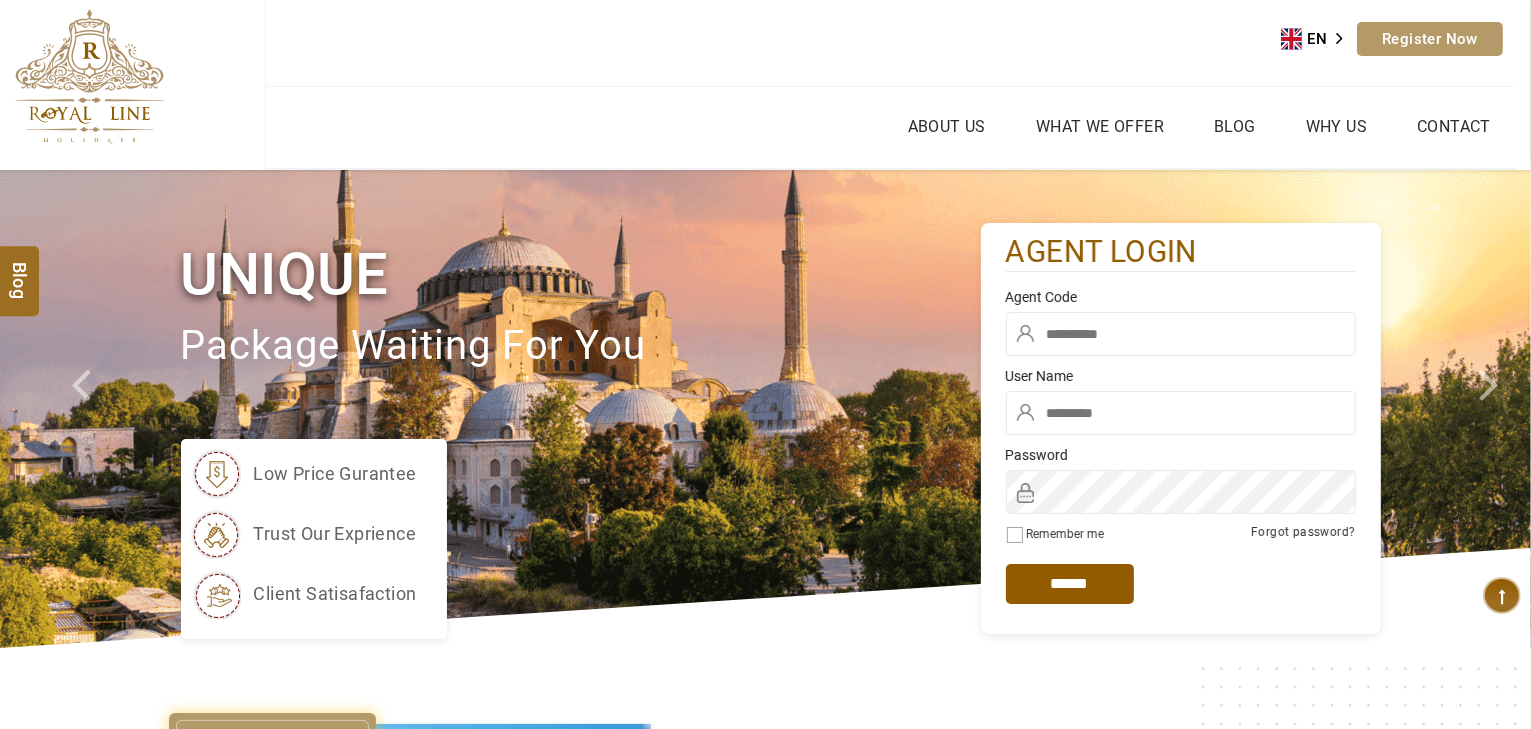 type on "*****" 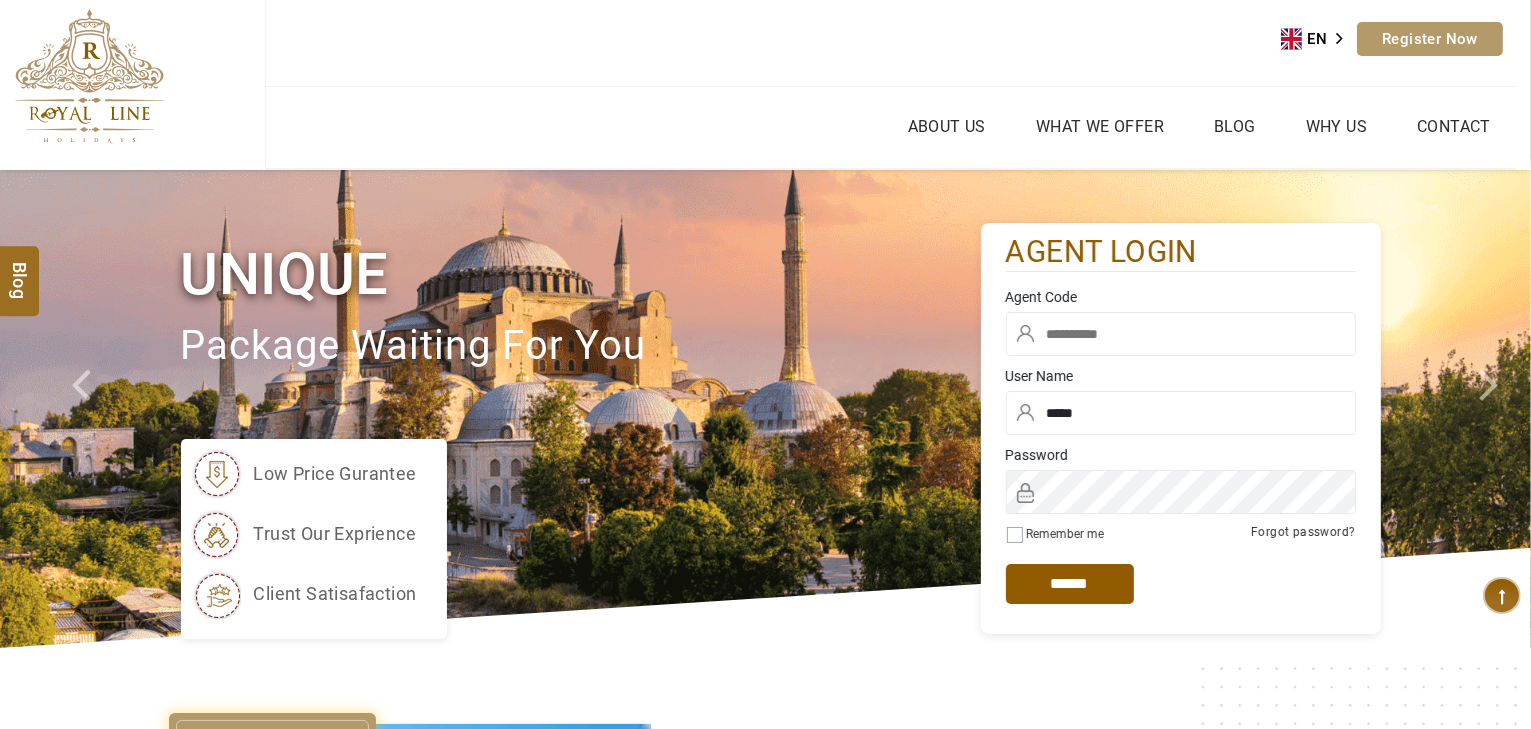 click at bounding box center [1181, 334] 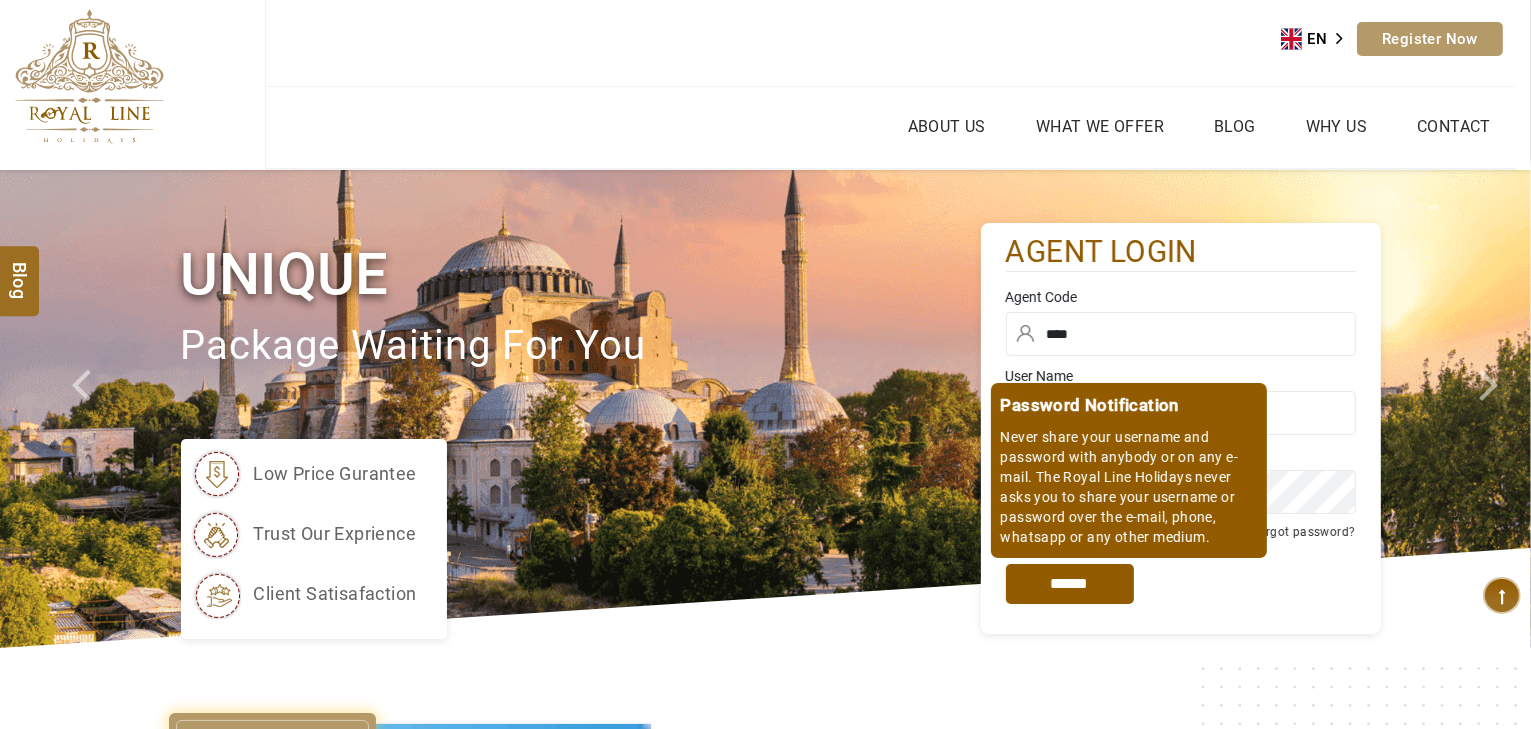 type on "****" 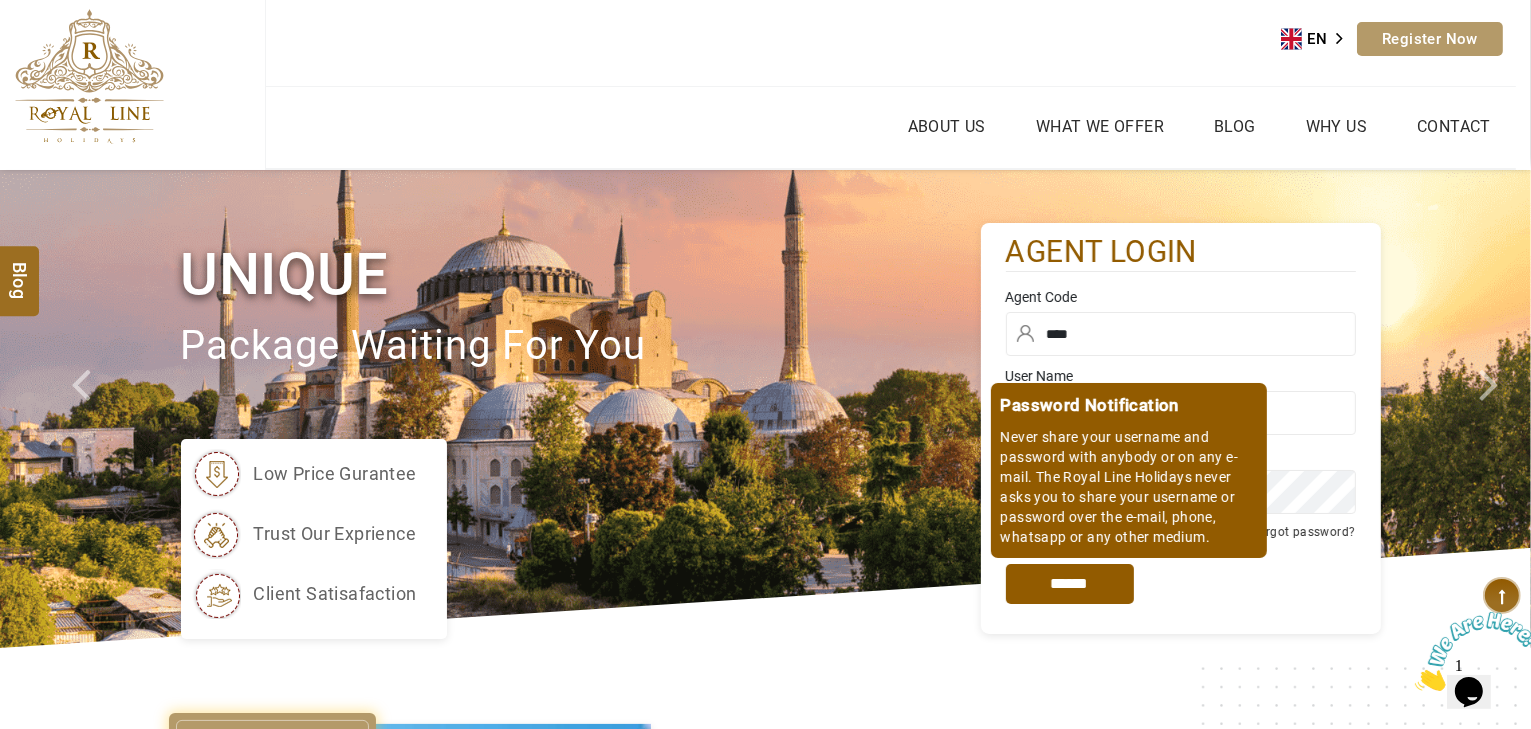 scroll, scrollTop: 0, scrollLeft: 0, axis: both 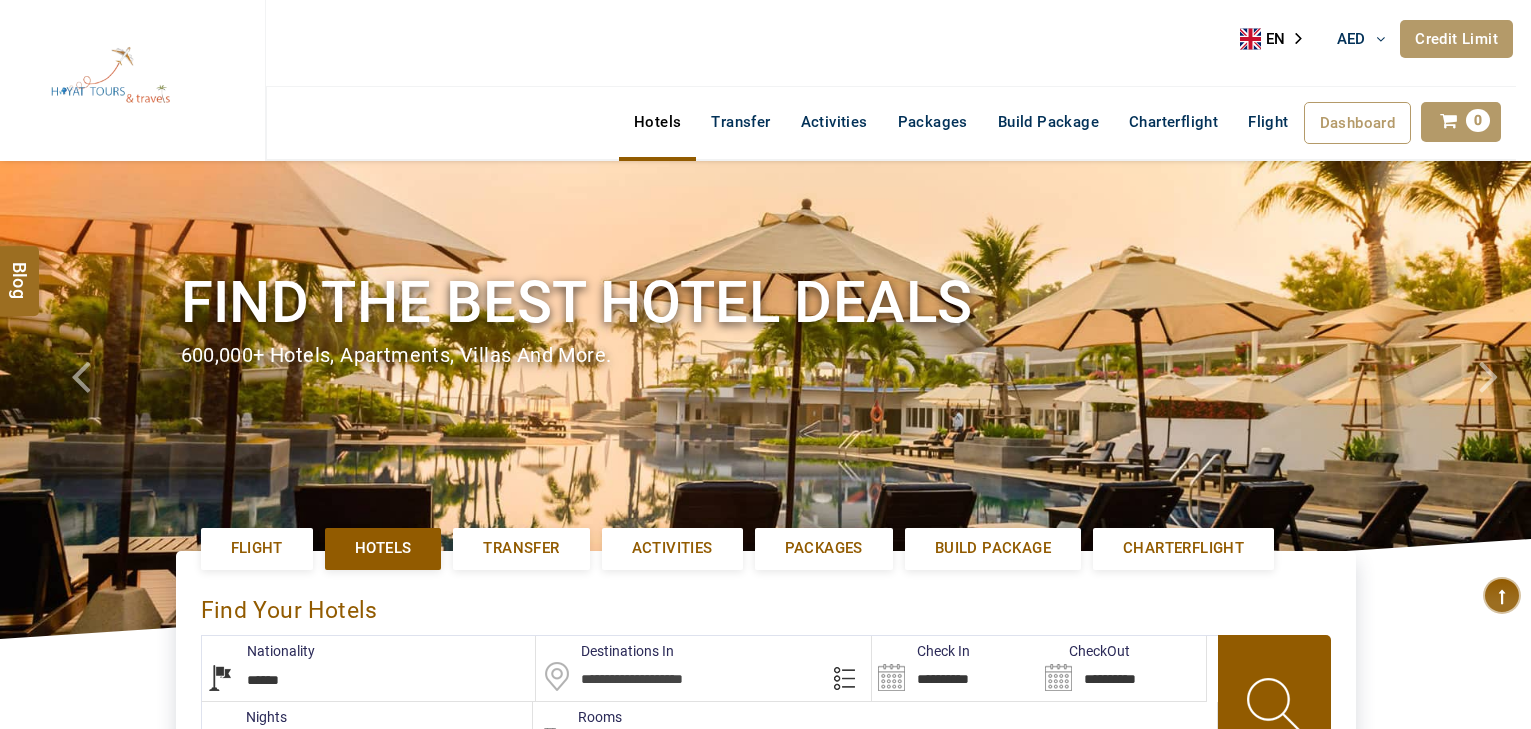 select on "******" 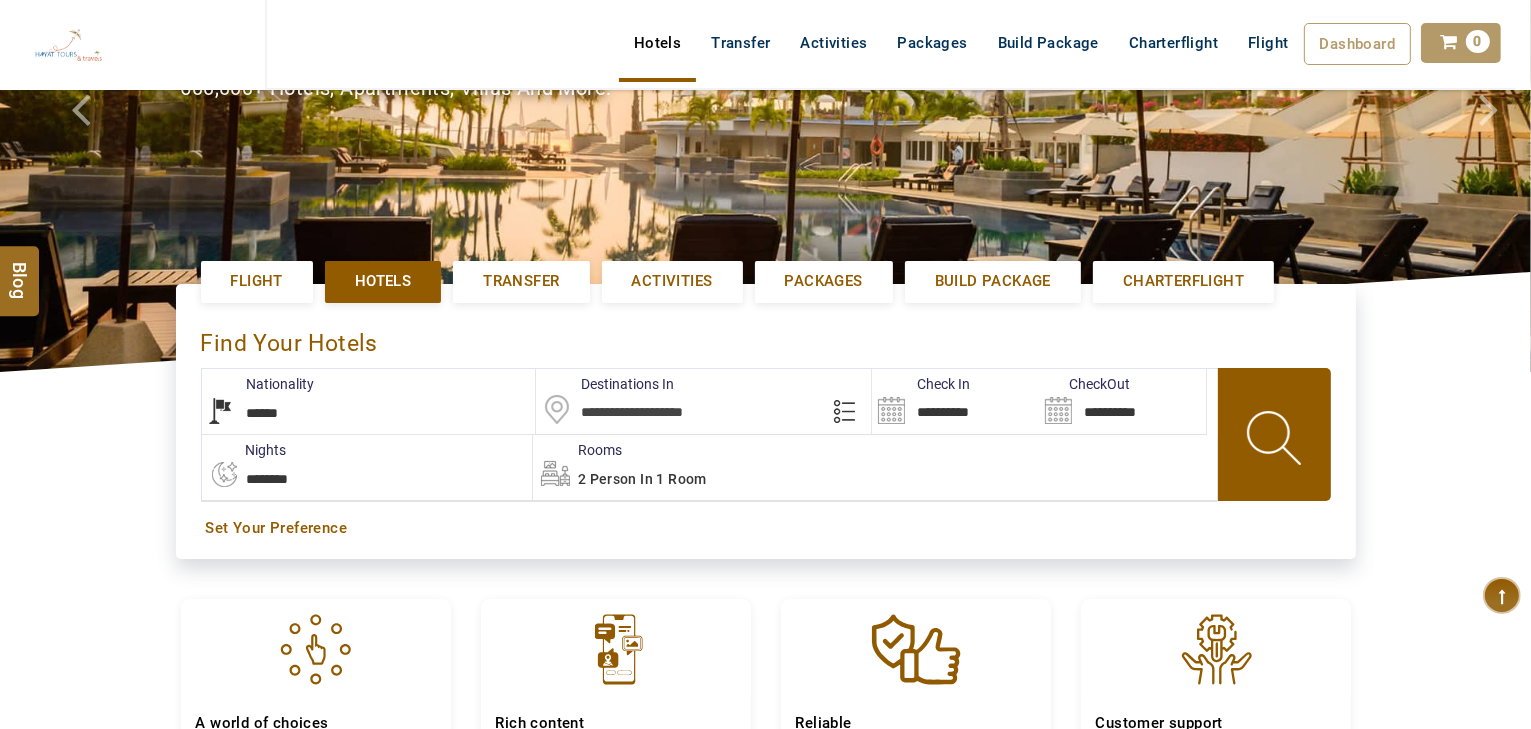 scroll, scrollTop: 240, scrollLeft: 0, axis: vertical 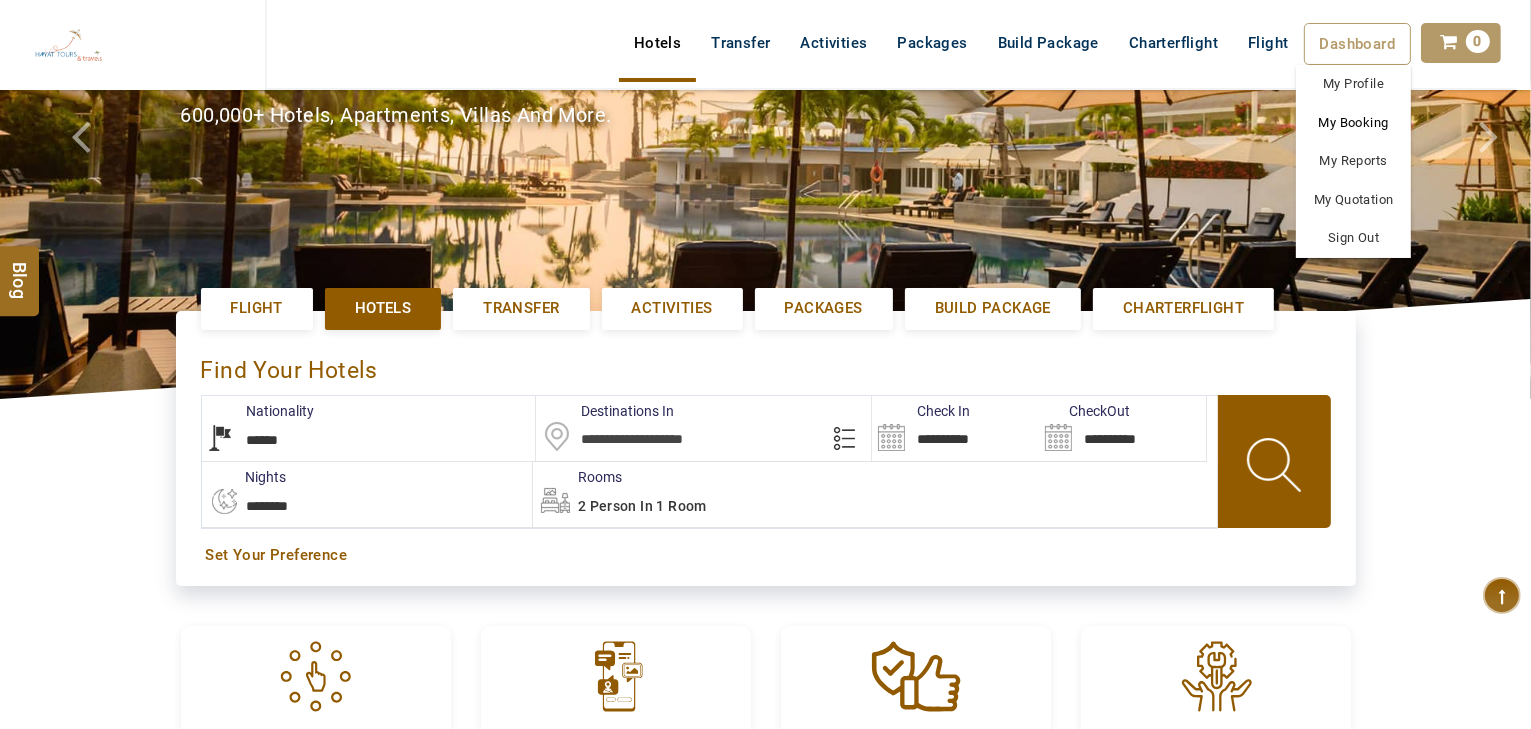 click on "My Booking" at bounding box center [1353, 123] 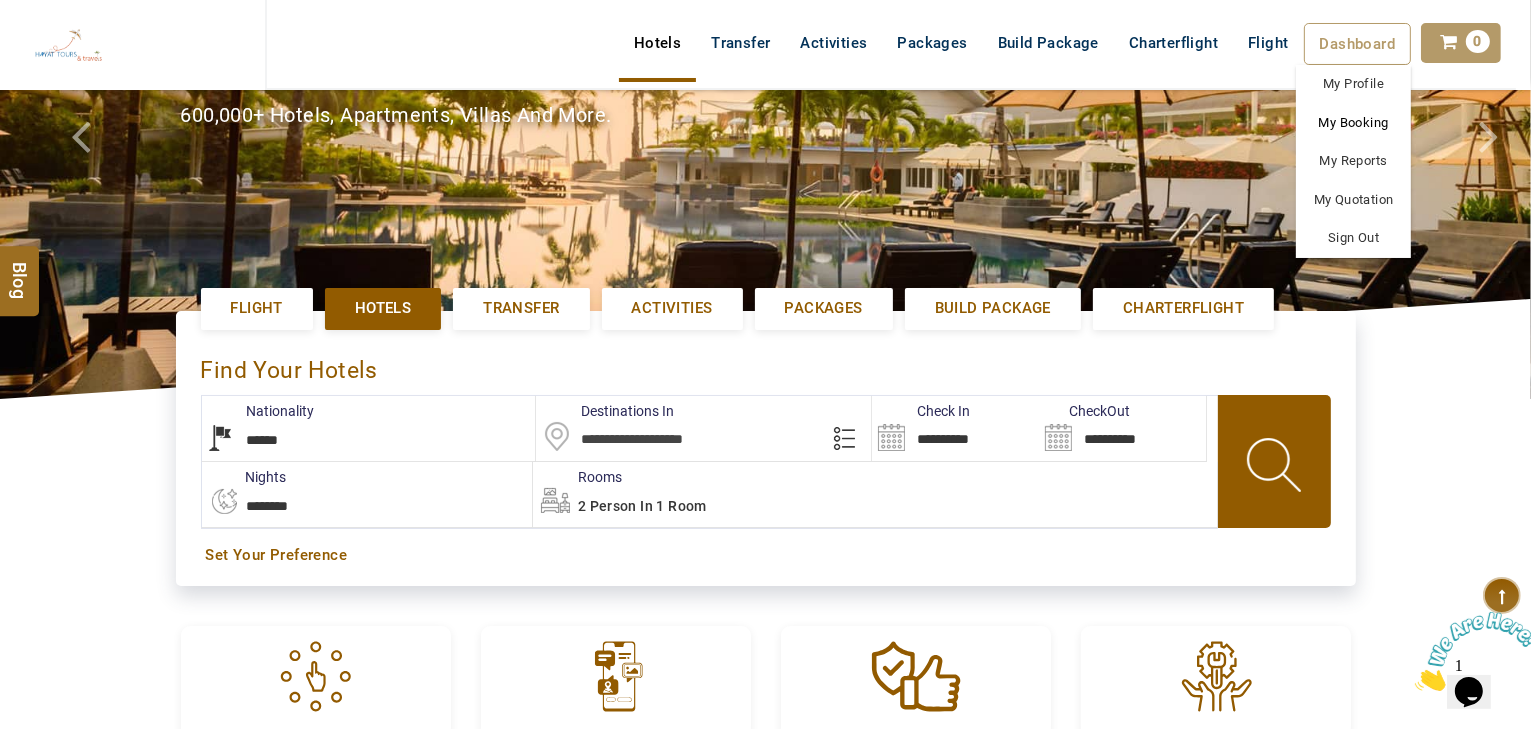scroll, scrollTop: 0, scrollLeft: 0, axis: both 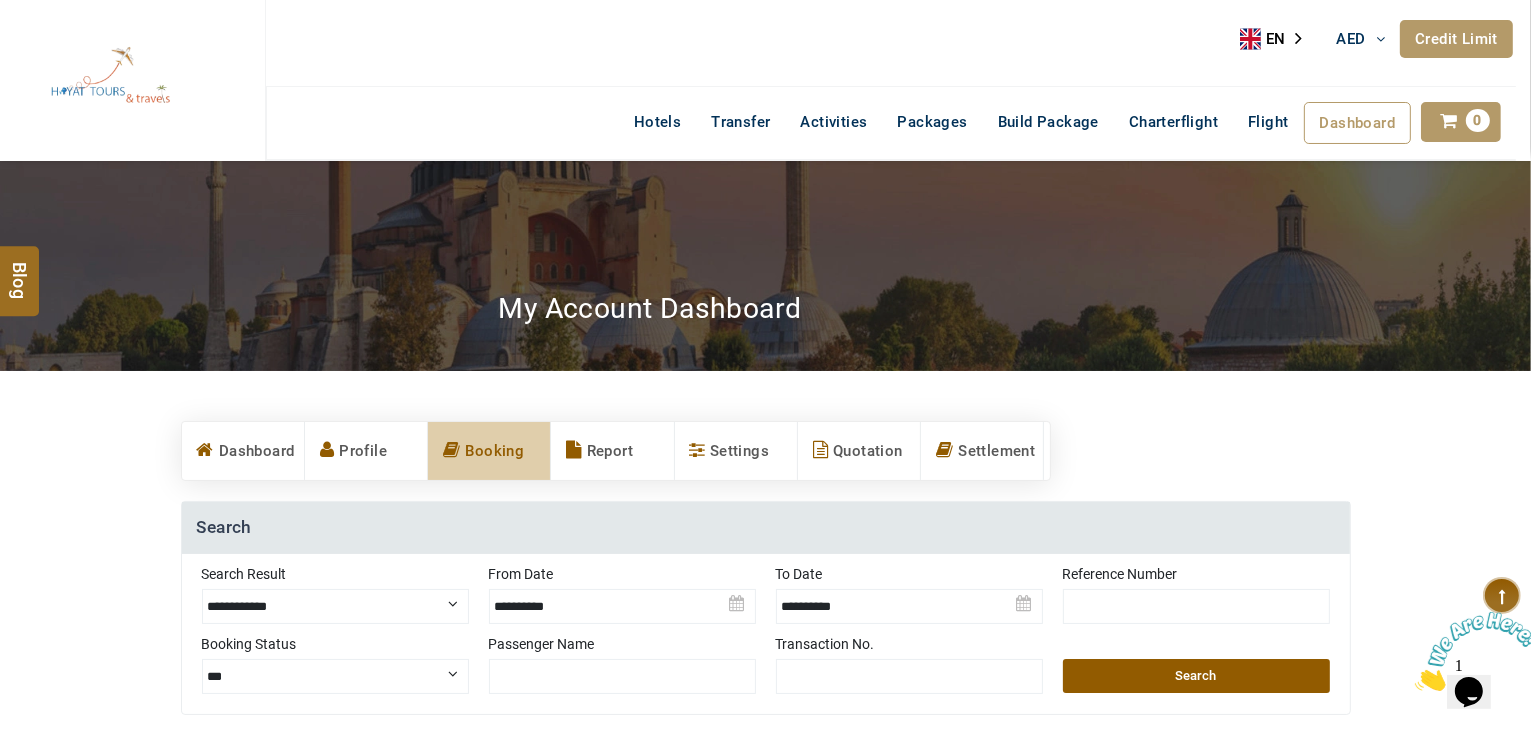 click on "**********" at bounding box center [335, 606] 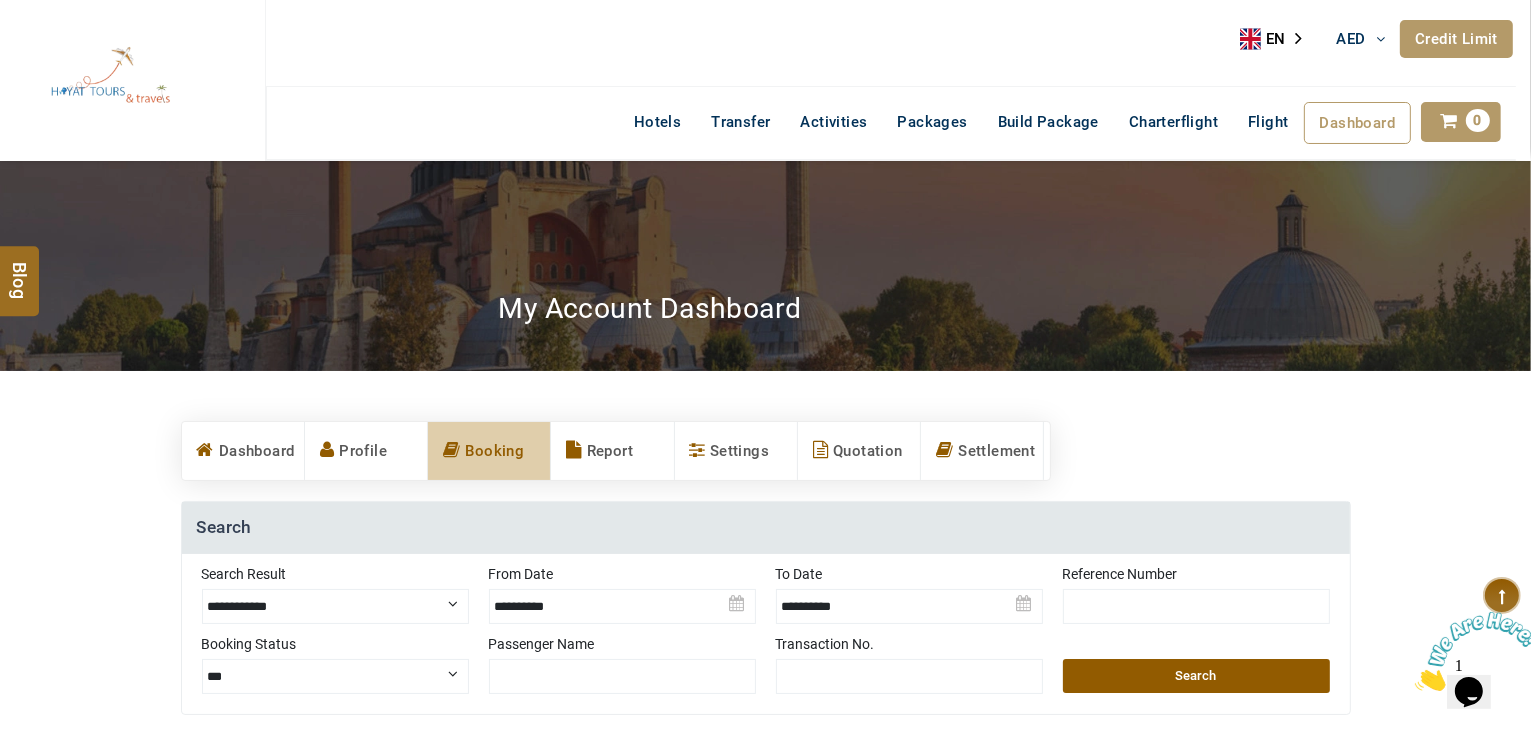 select on "**********" 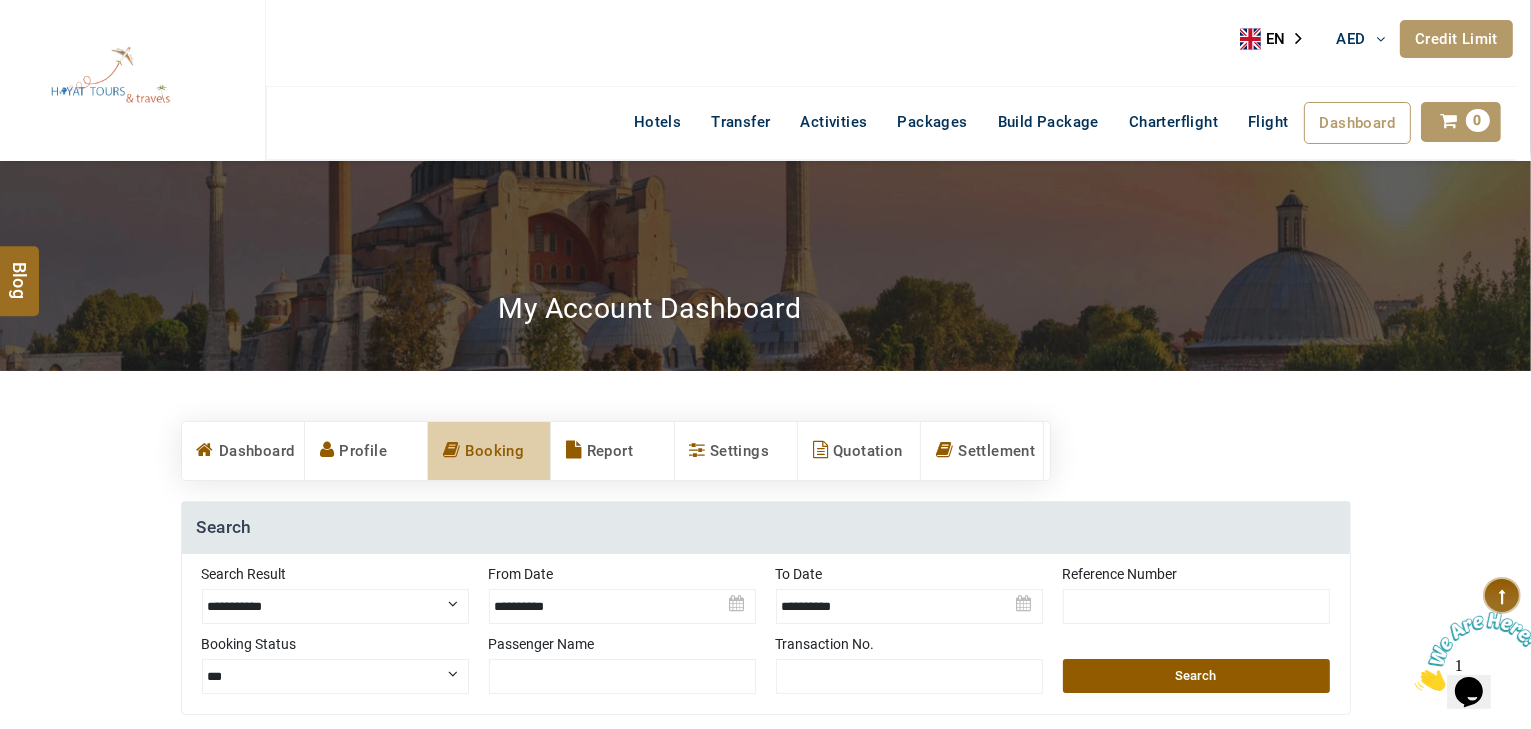 click on "**********" at bounding box center [335, 606] 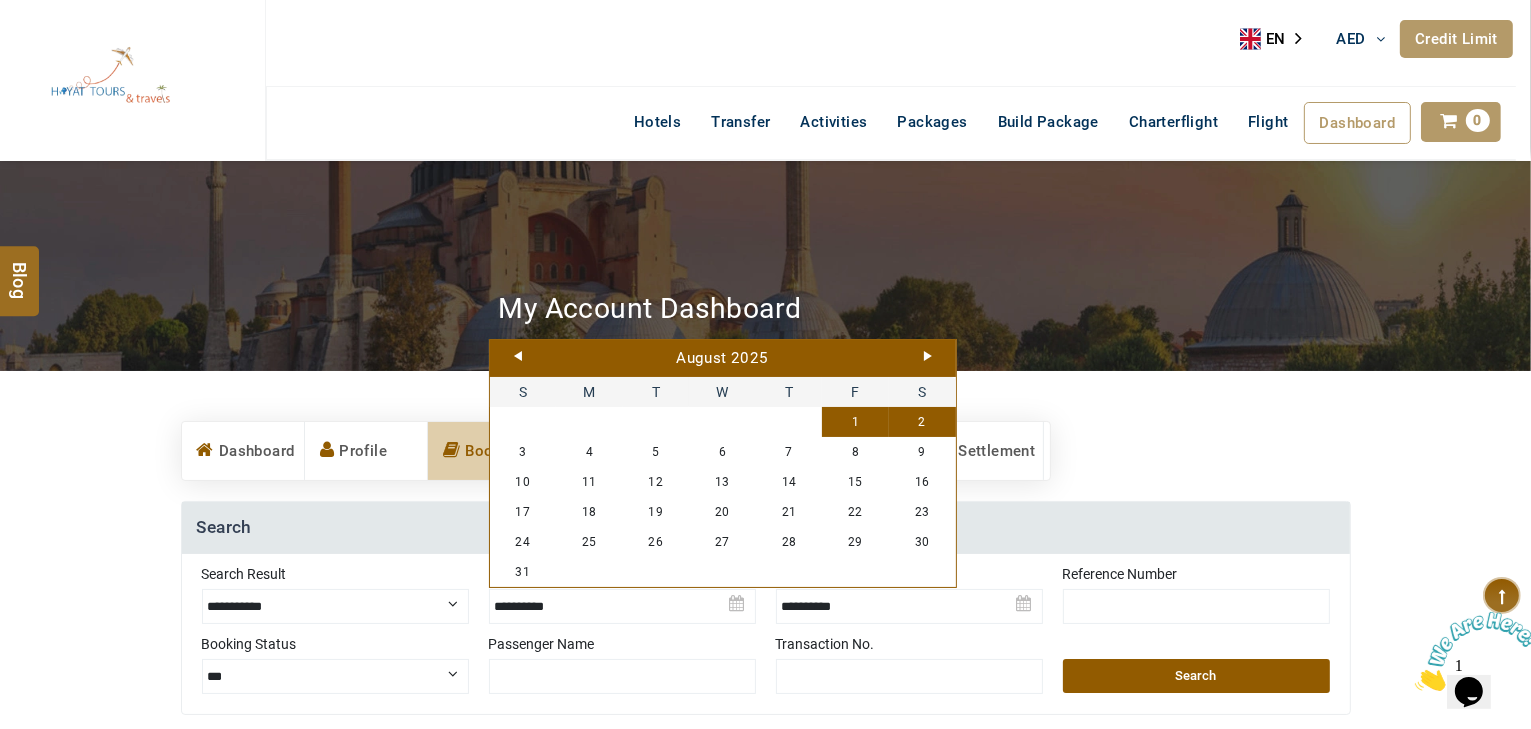 click on "Next" at bounding box center [928, 356] 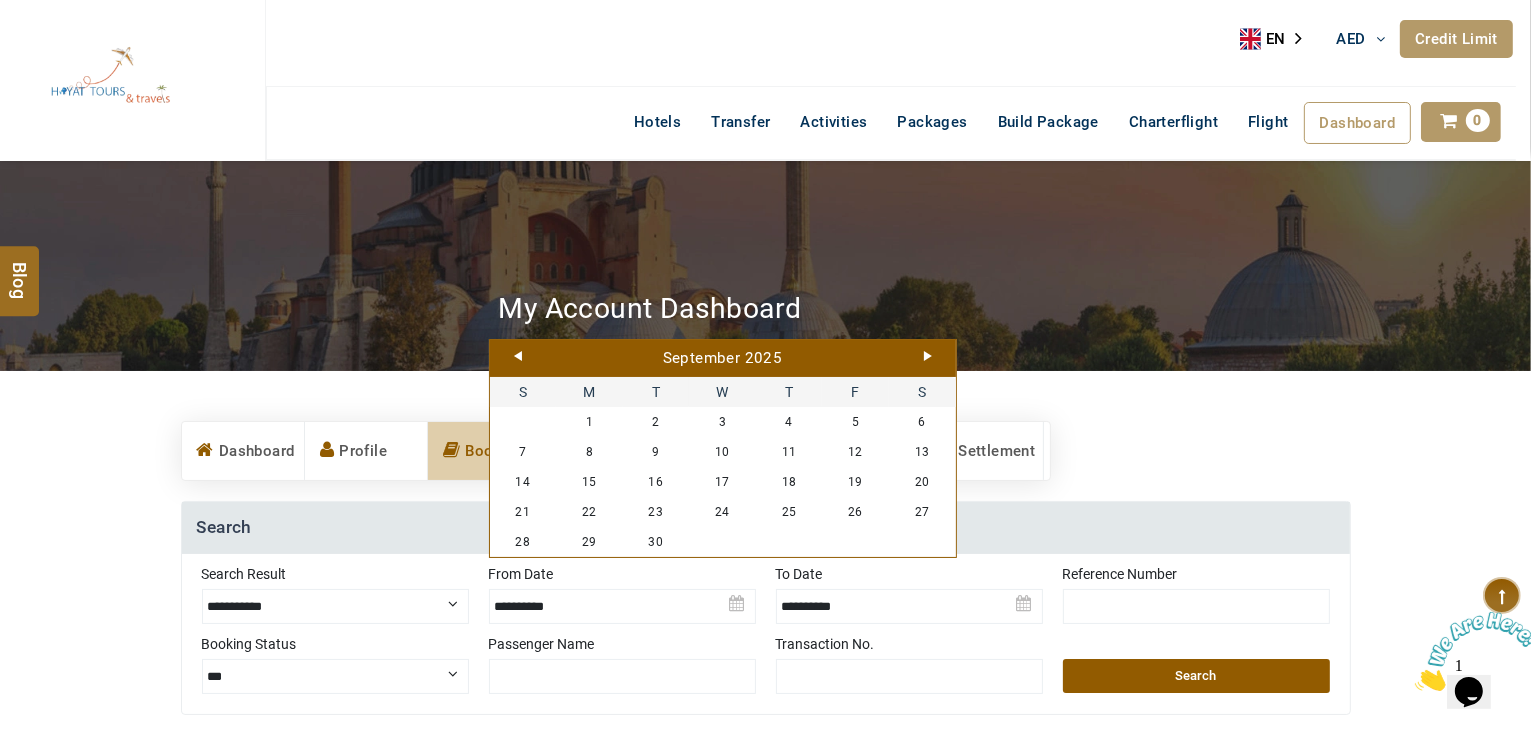 click on "September   2025" at bounding box center (723, 359) 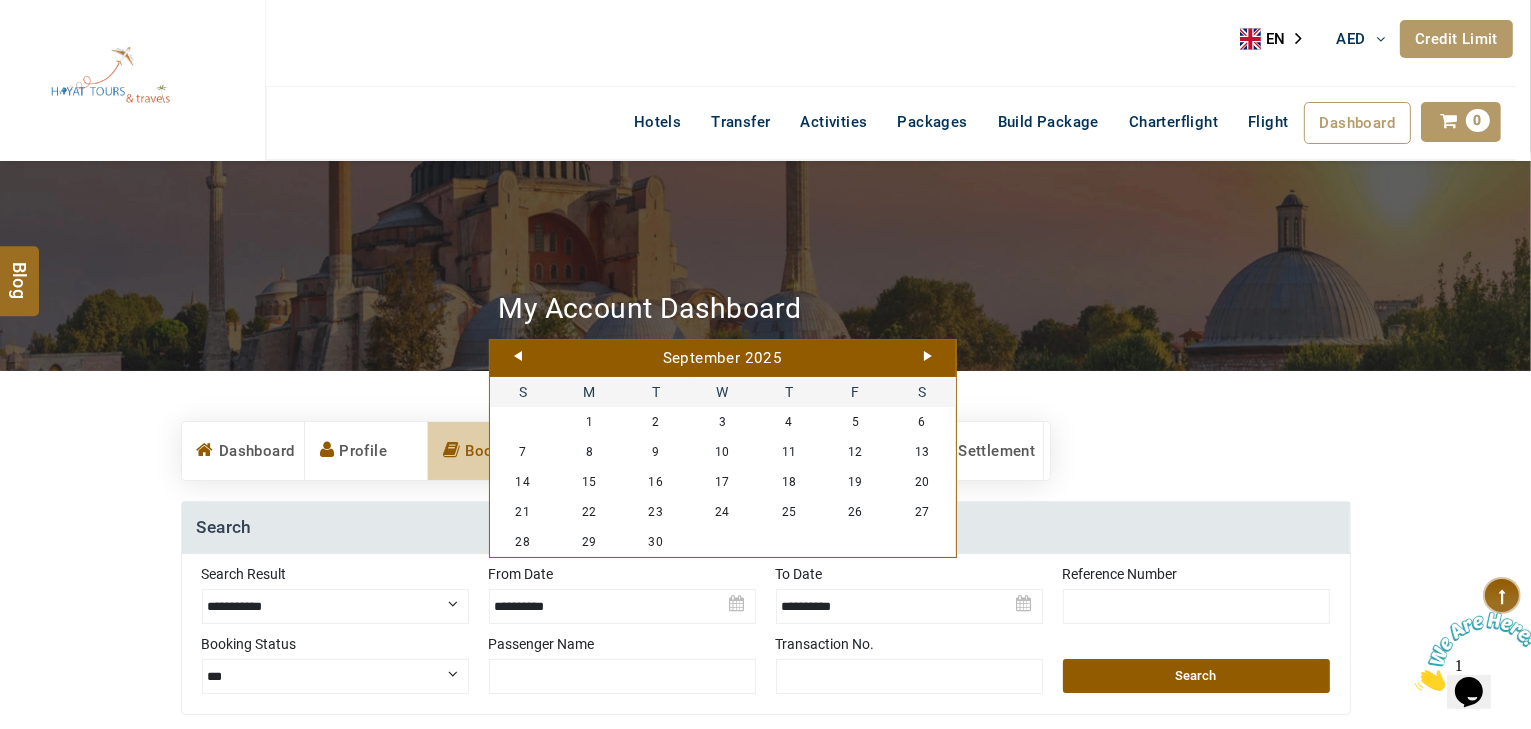click on "September   2025" at bounding box center [723, 359] 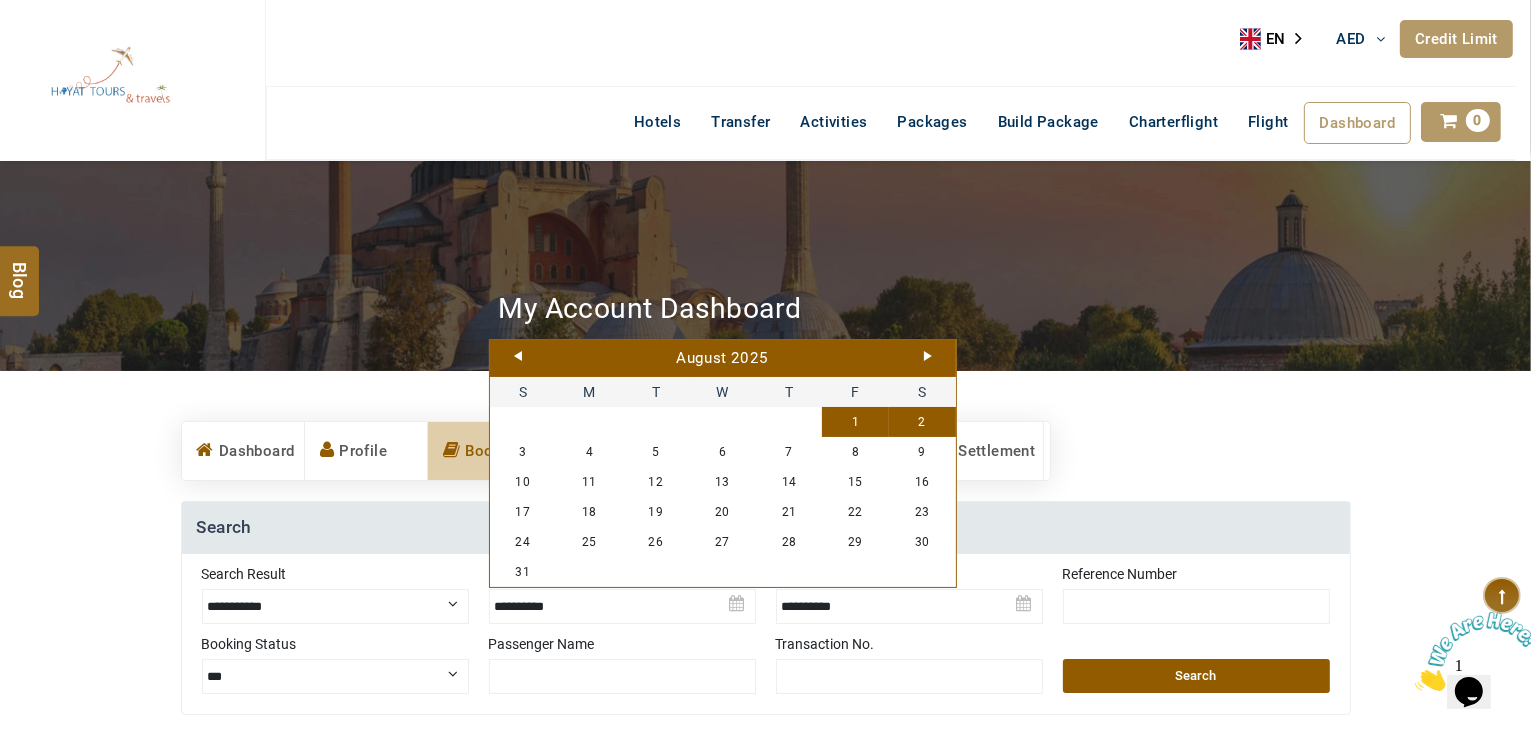 click on "1" at bounding box center (855, 422) 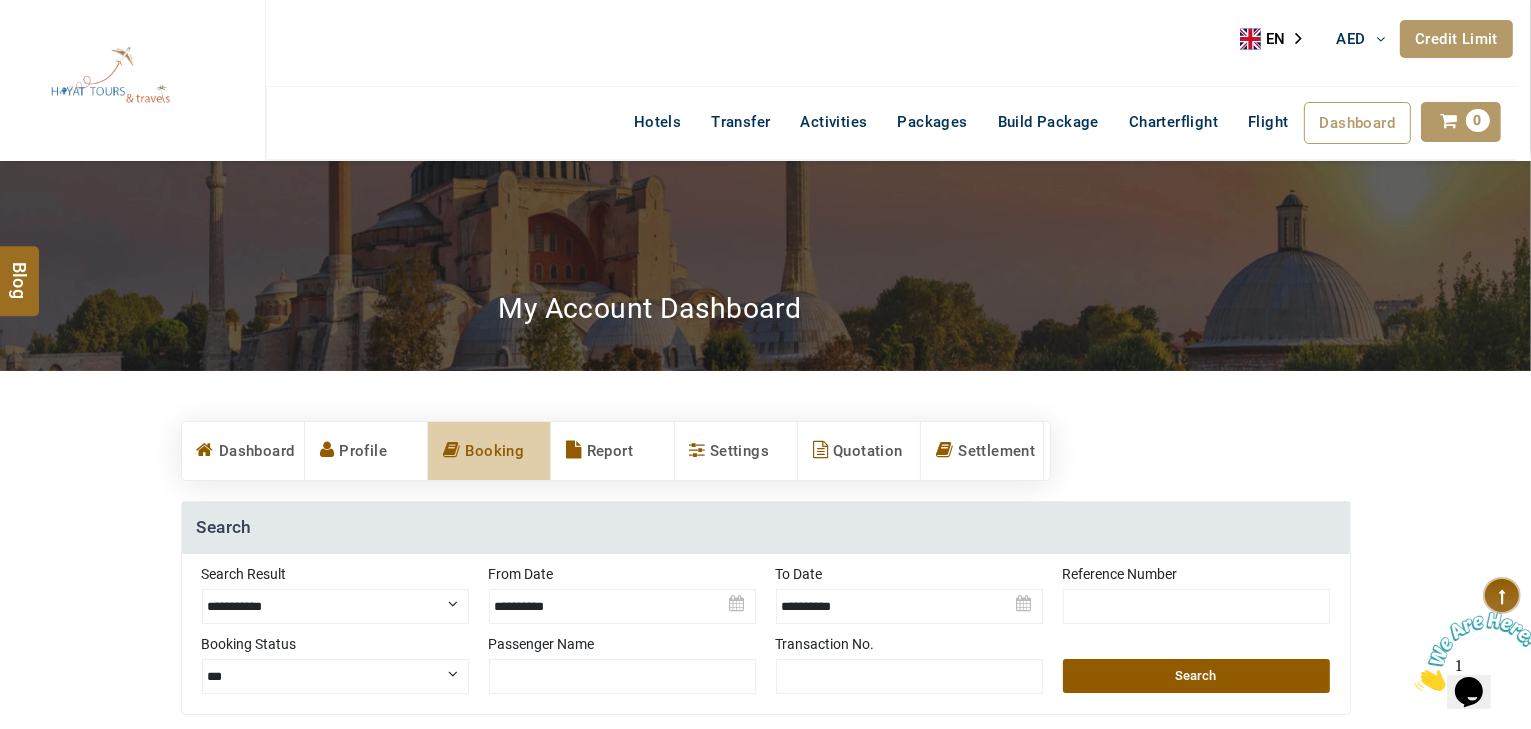 click on "Search" at bounding box center [1196, 676] 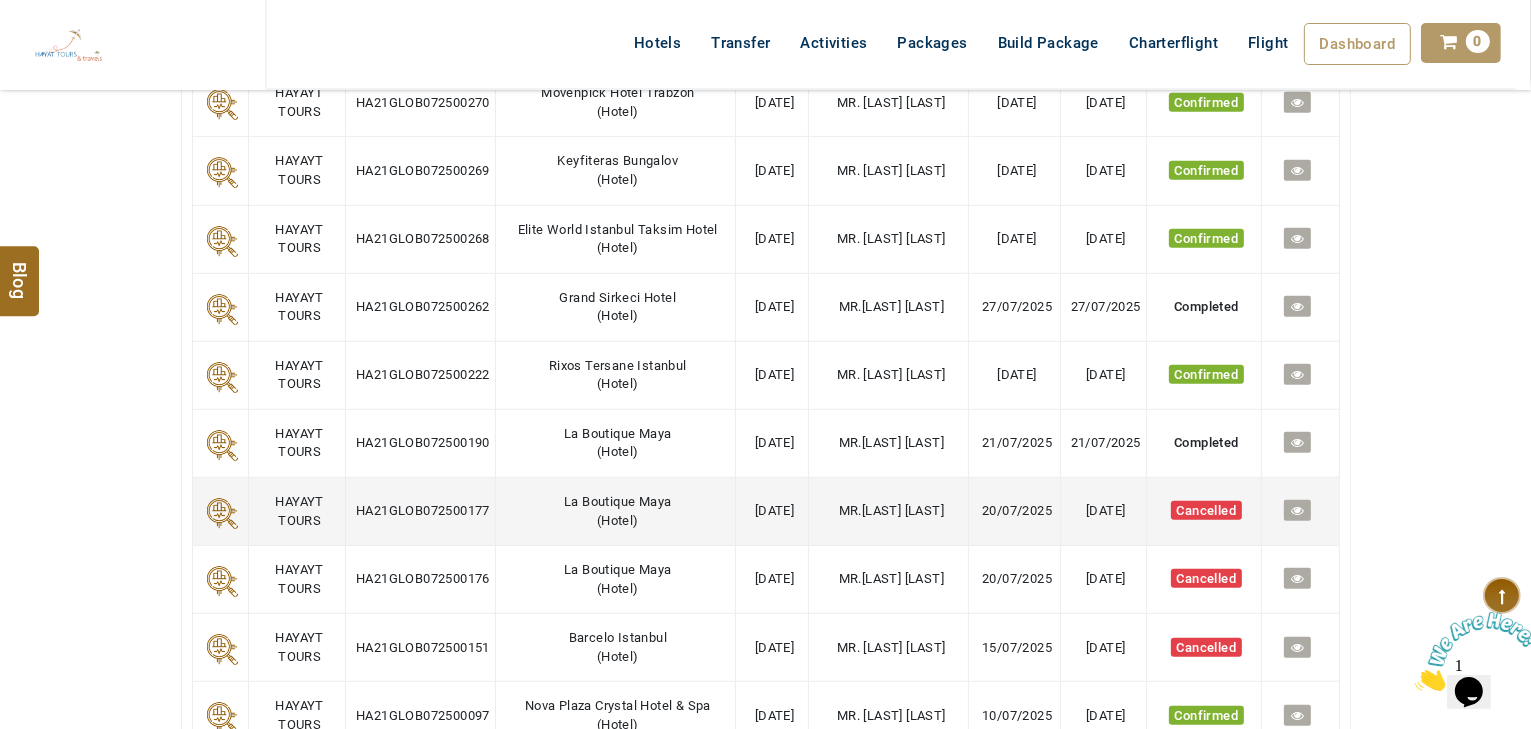 scroll, scrollTop: 880, scrollLeft: 0, axis: vertical 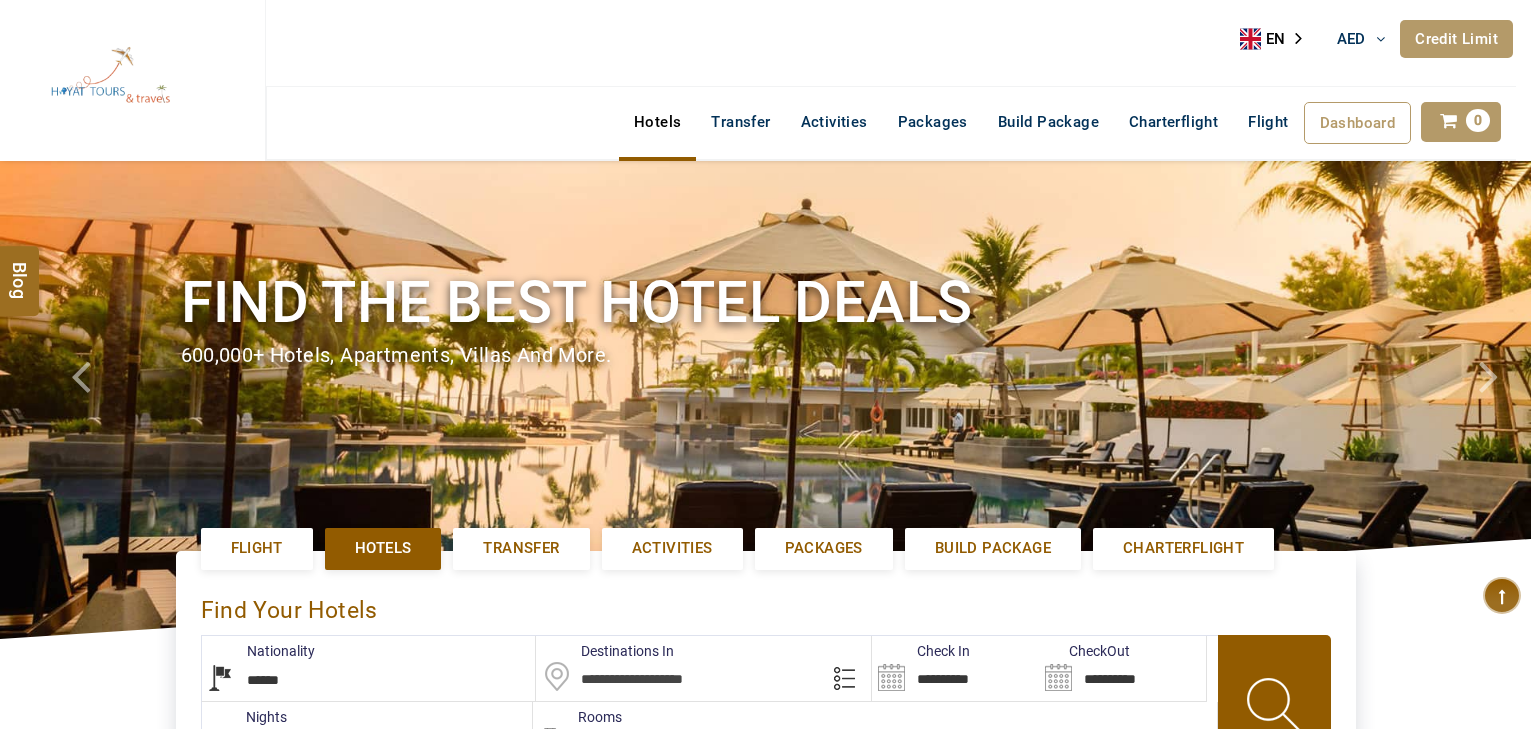 select on "******" 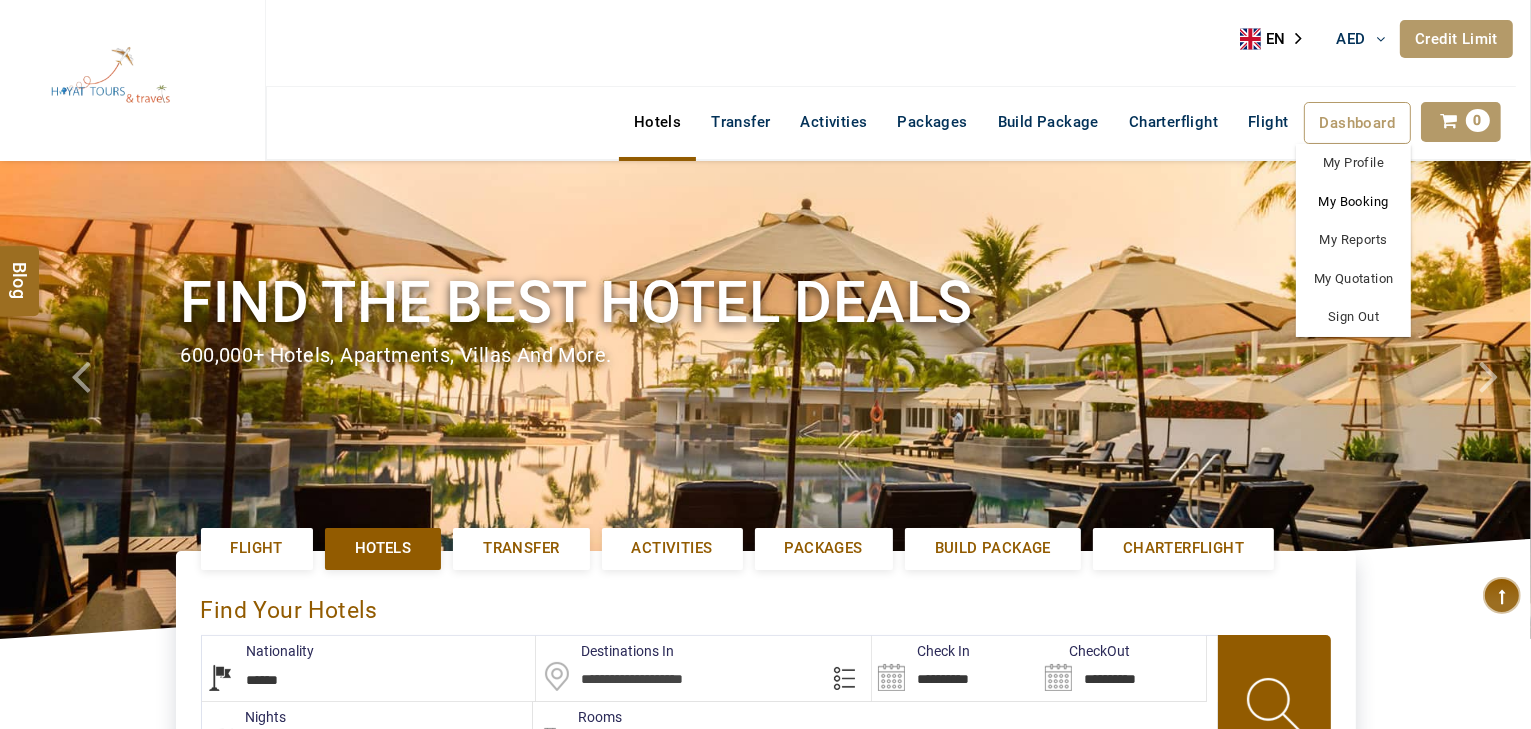 click on "My Booking" at bounding box center [1353, 202] 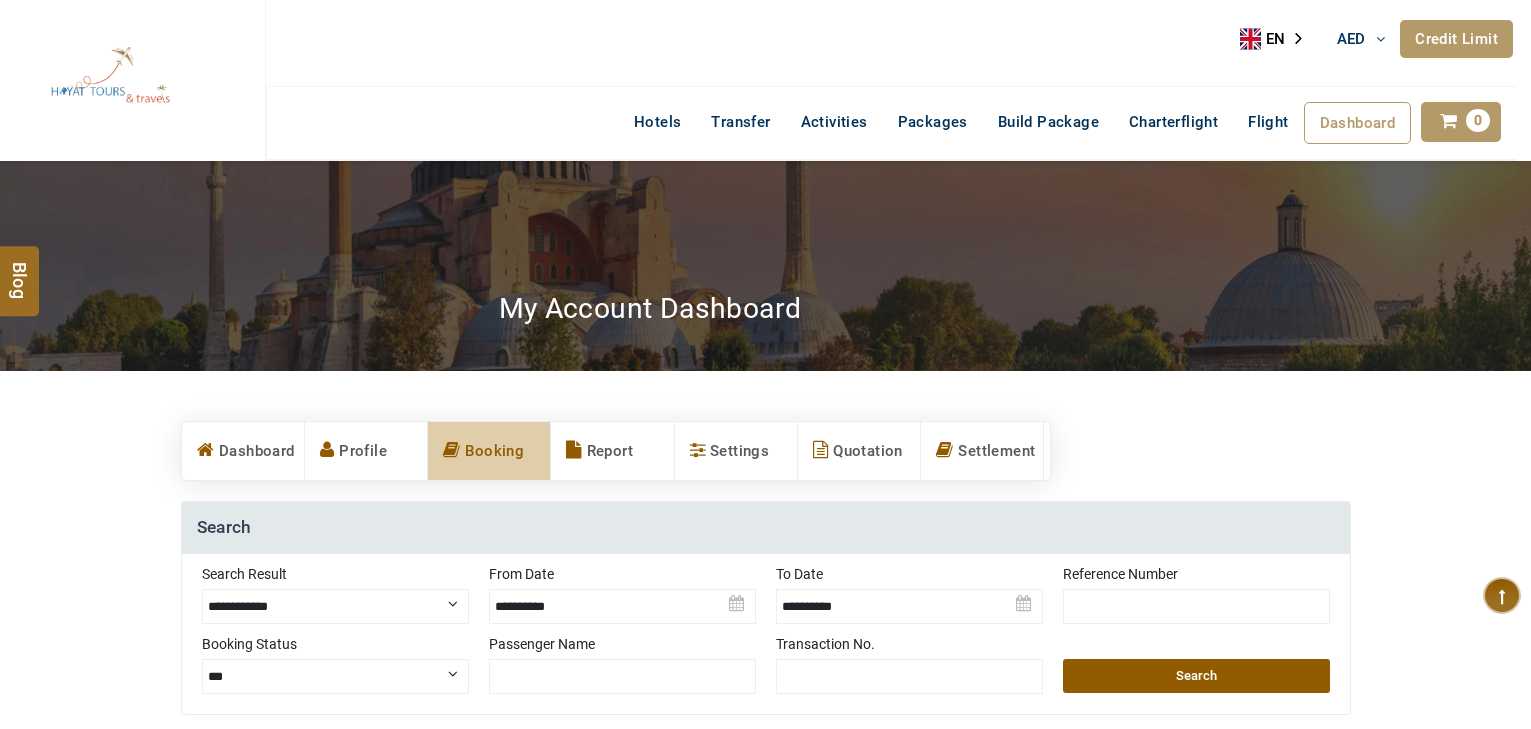 scroll, scrollTop: 0, scrollLeft: 0, axis: both 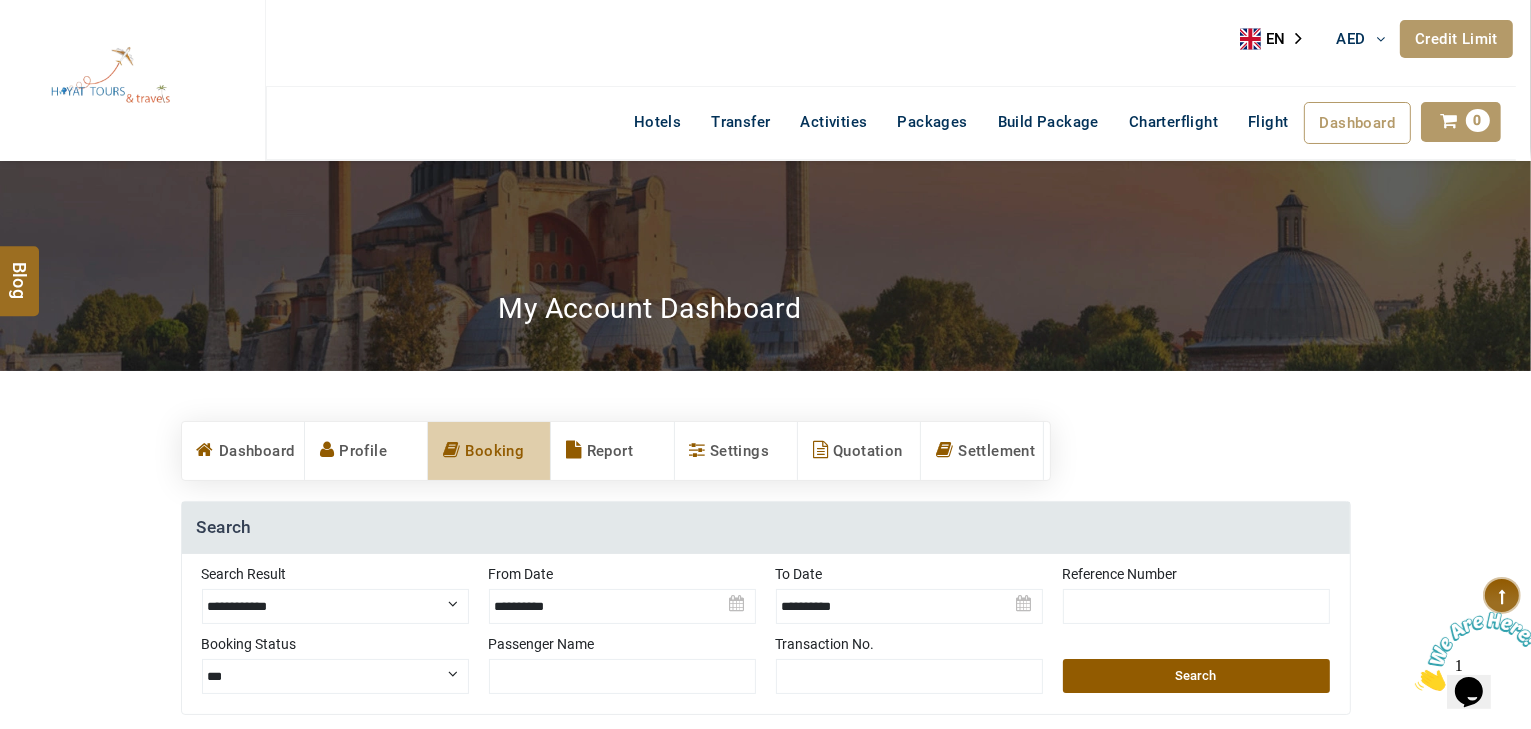 click on "**********" at bounding box center [335, 606] 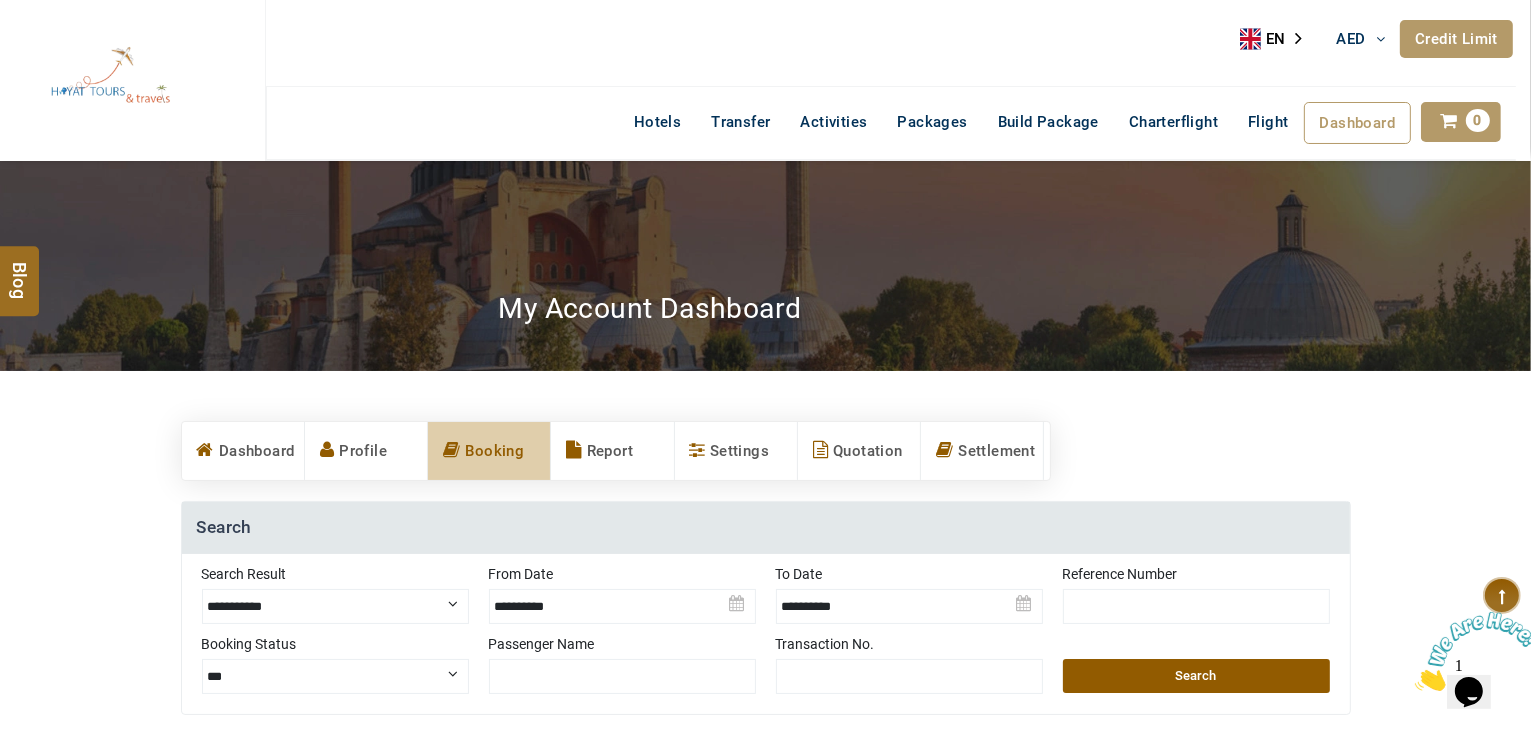 click on "**********" at bounding box center (335, 606) 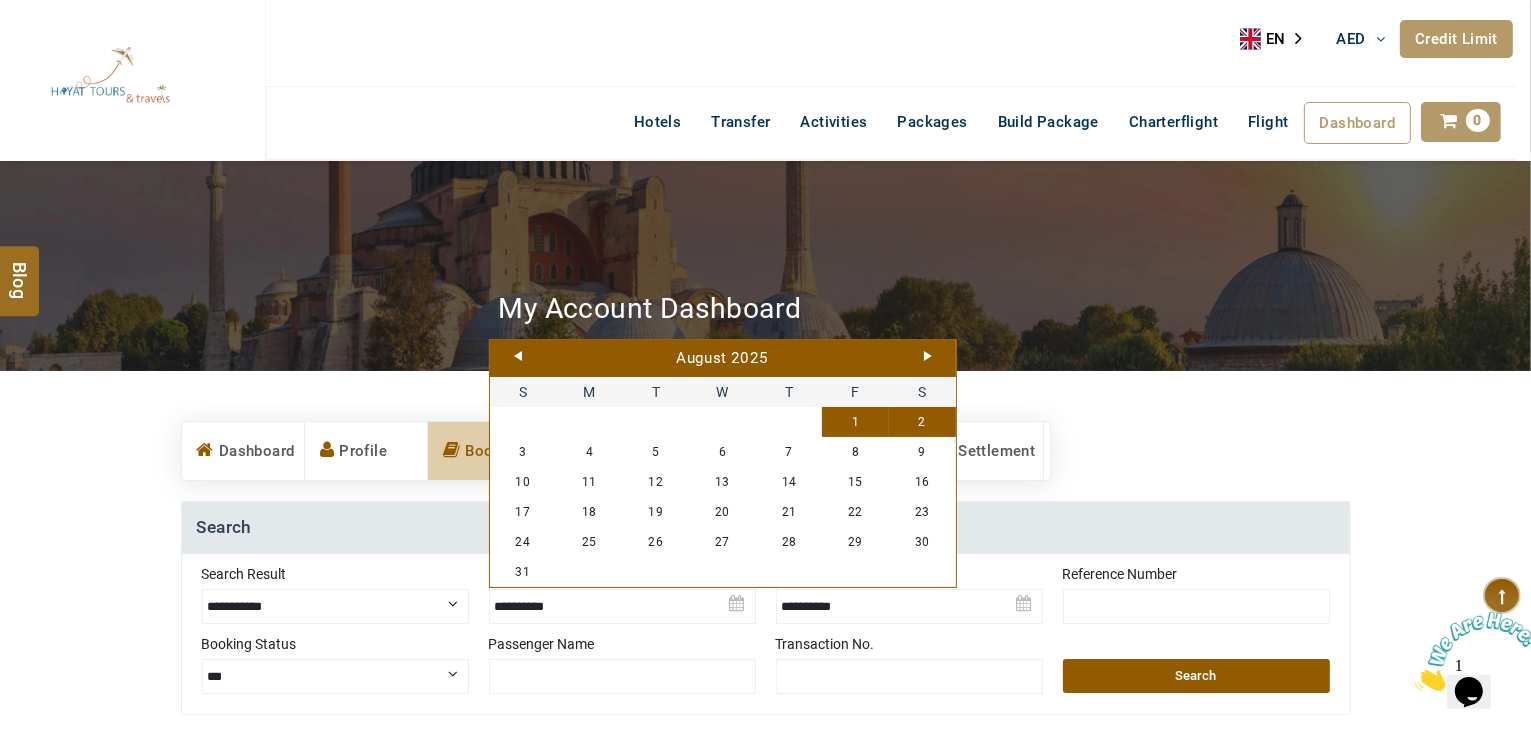 click on "August   2025" at bounding box center (723, 359) 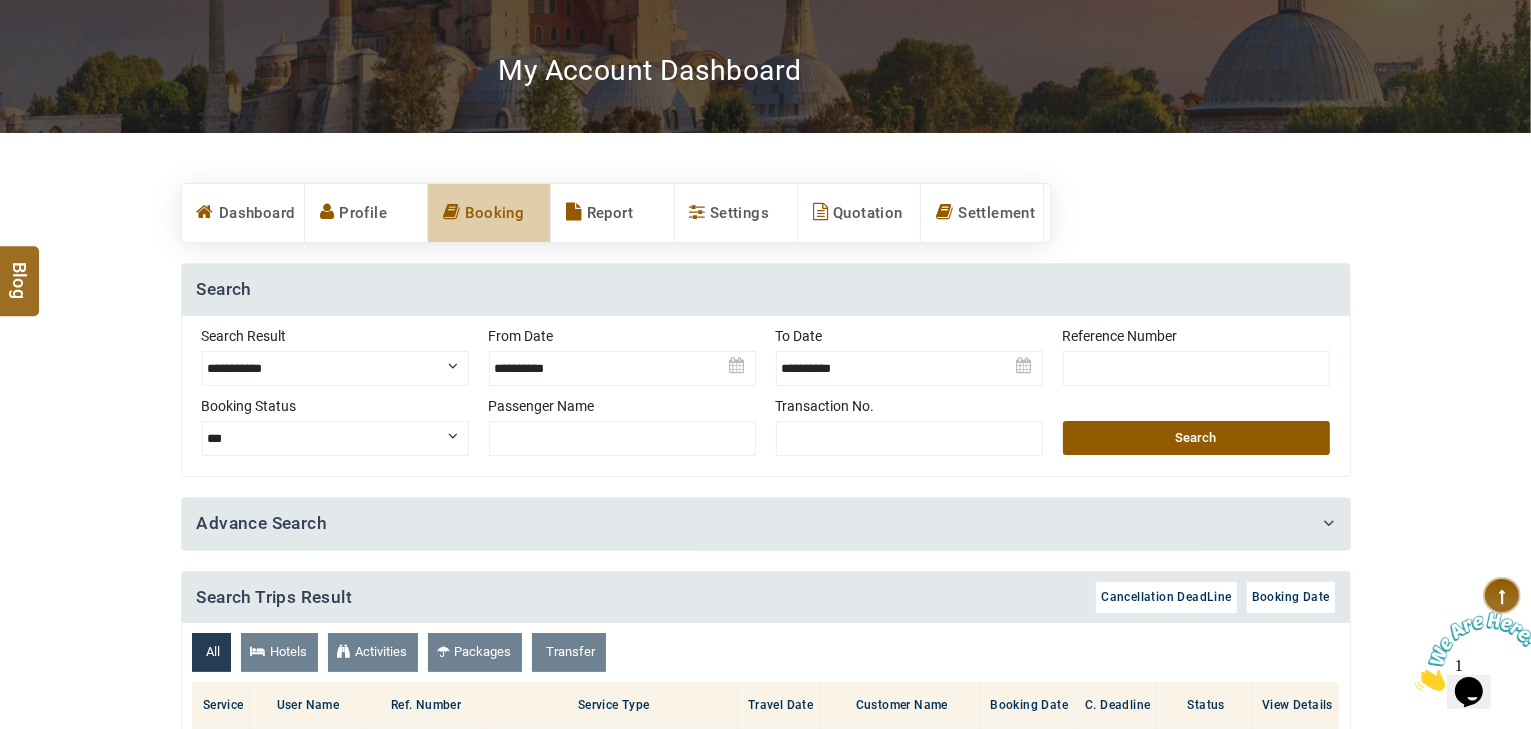 scroll, scrollTop: 240, scrollLeft: 0, axis: vertical 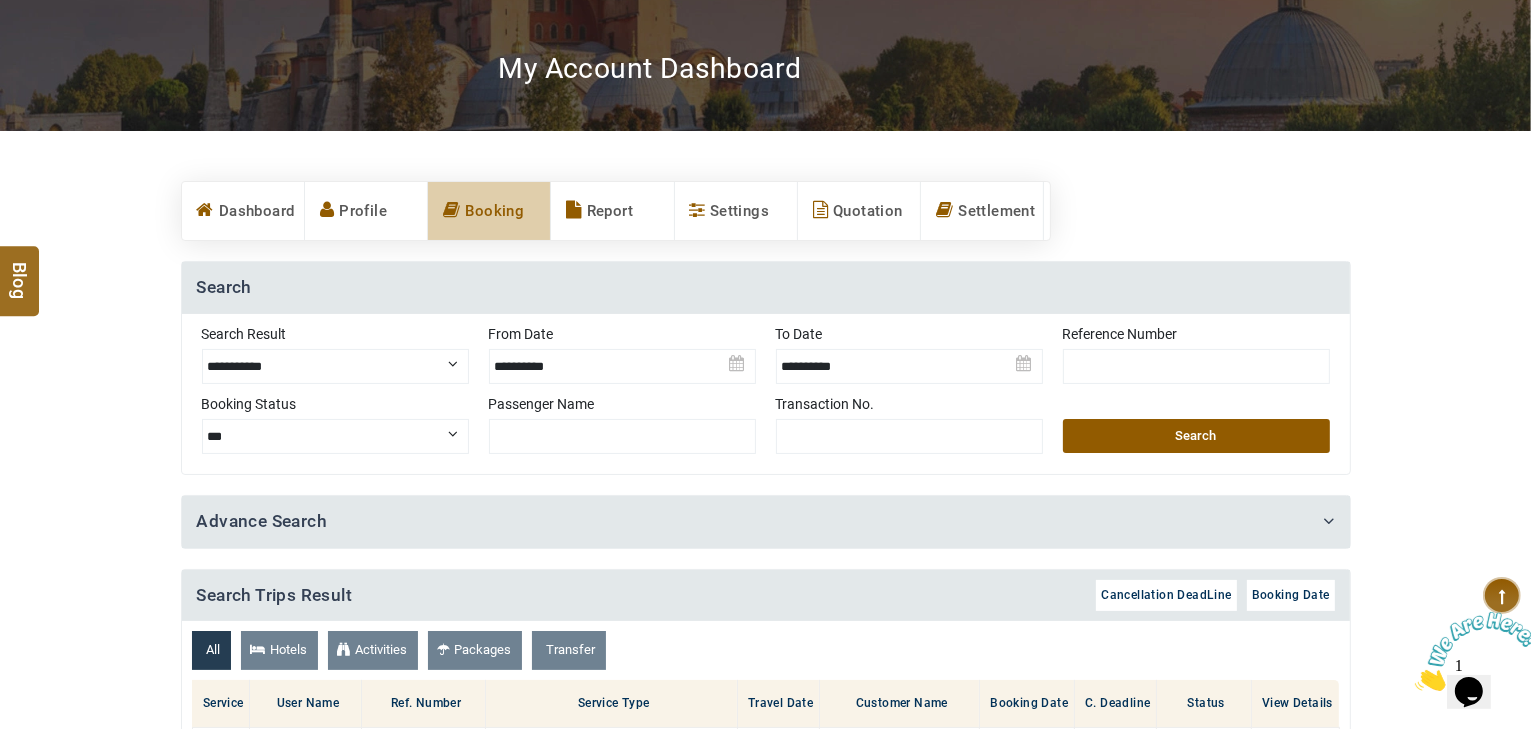 click on "Search" at bounding box center [1196, 436] 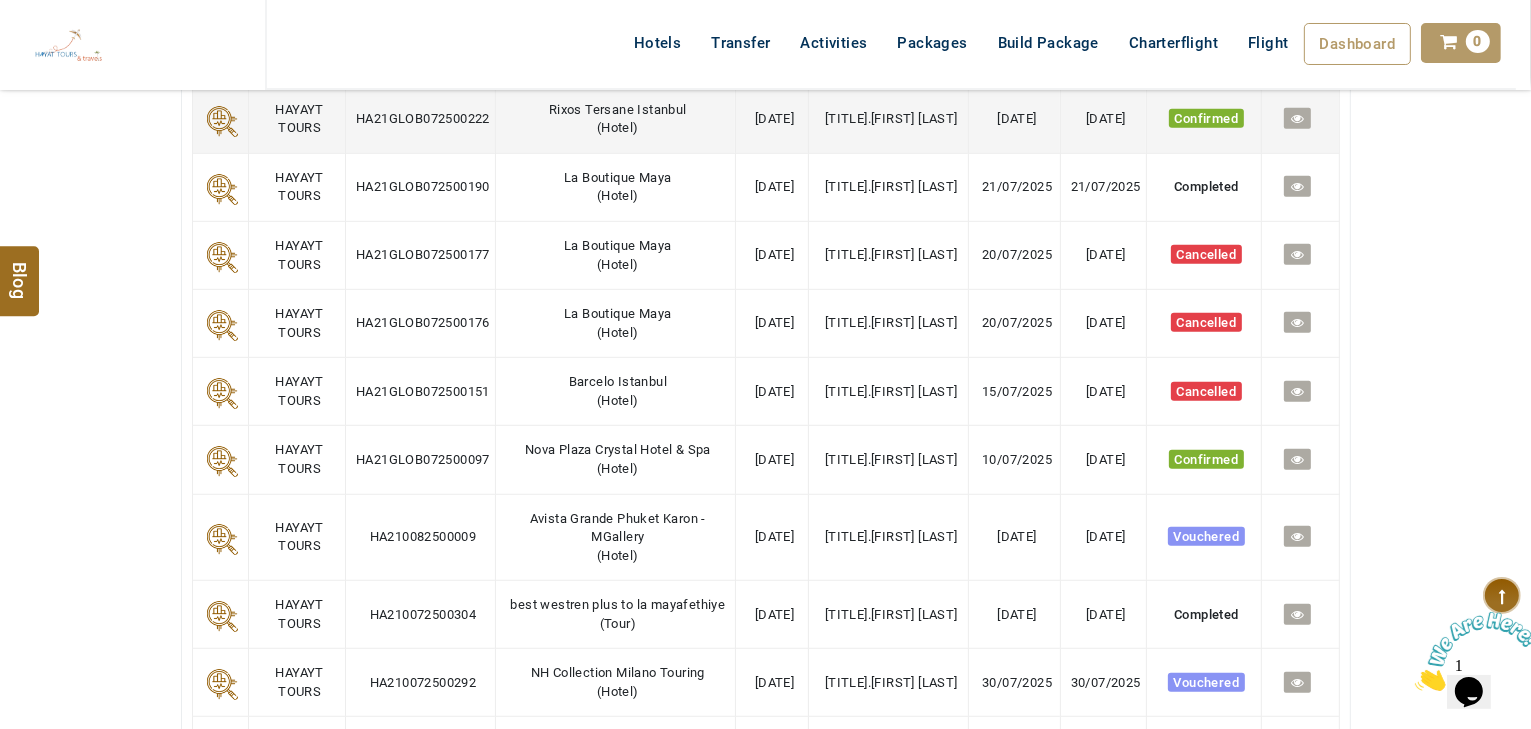scroll, scrollTop: 1200, scrollLeft: 0, axis: vertical 